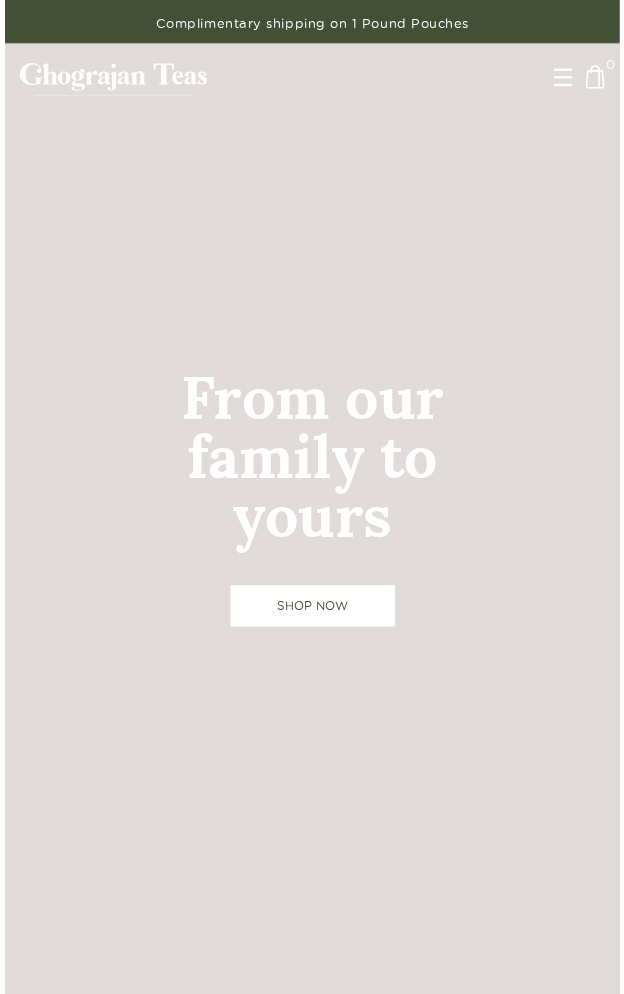 scroll, scrollTop: 0, scrollLeft: 0, axis: both 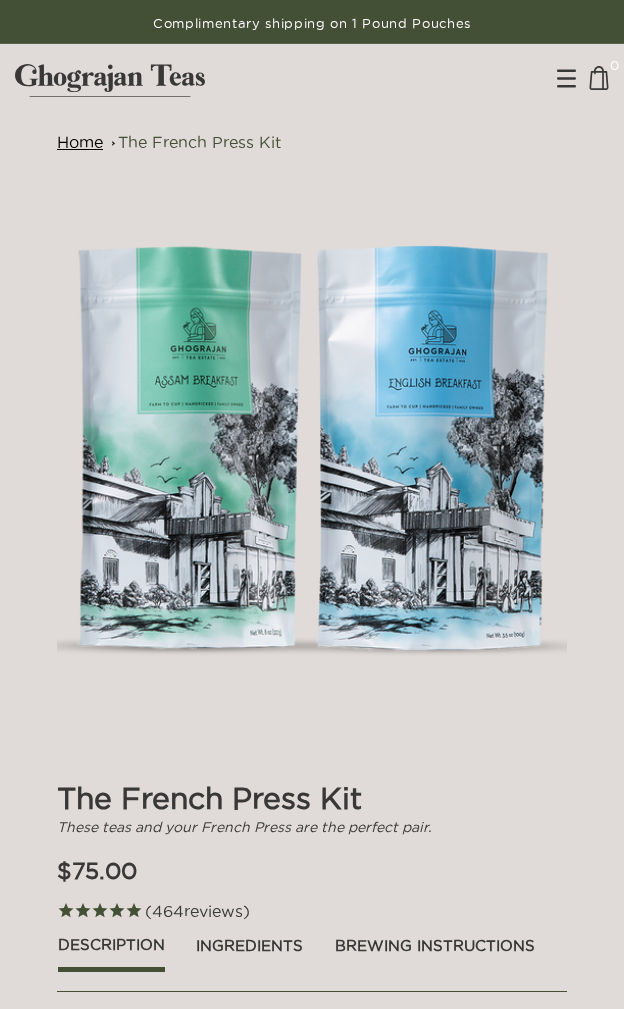 select on "recent" 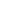 select on "recent" 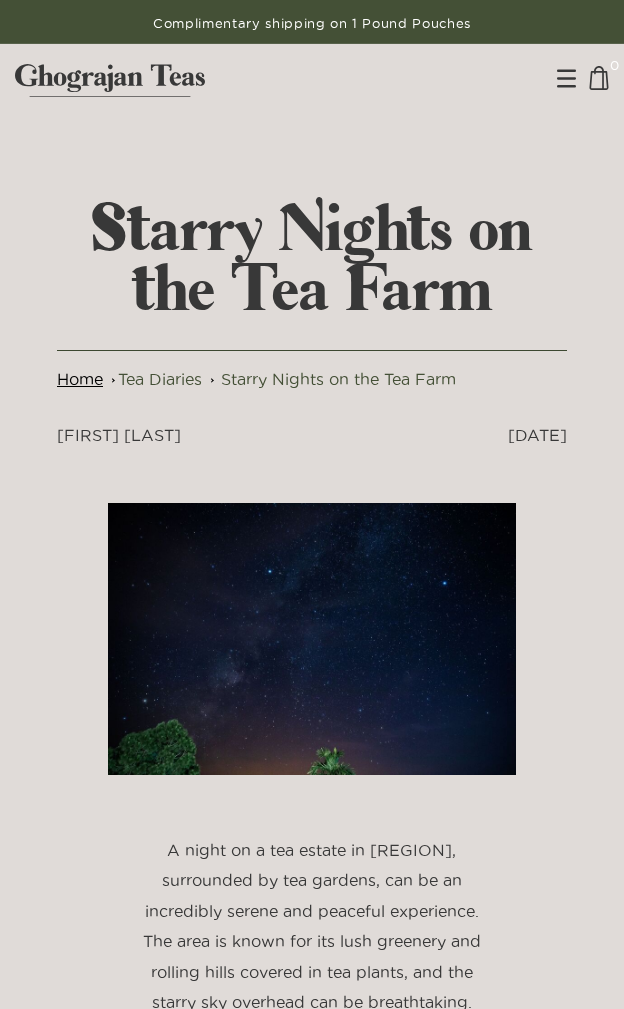 scroll, scrollTop: 0, scrollLeft: 0, axis: both 